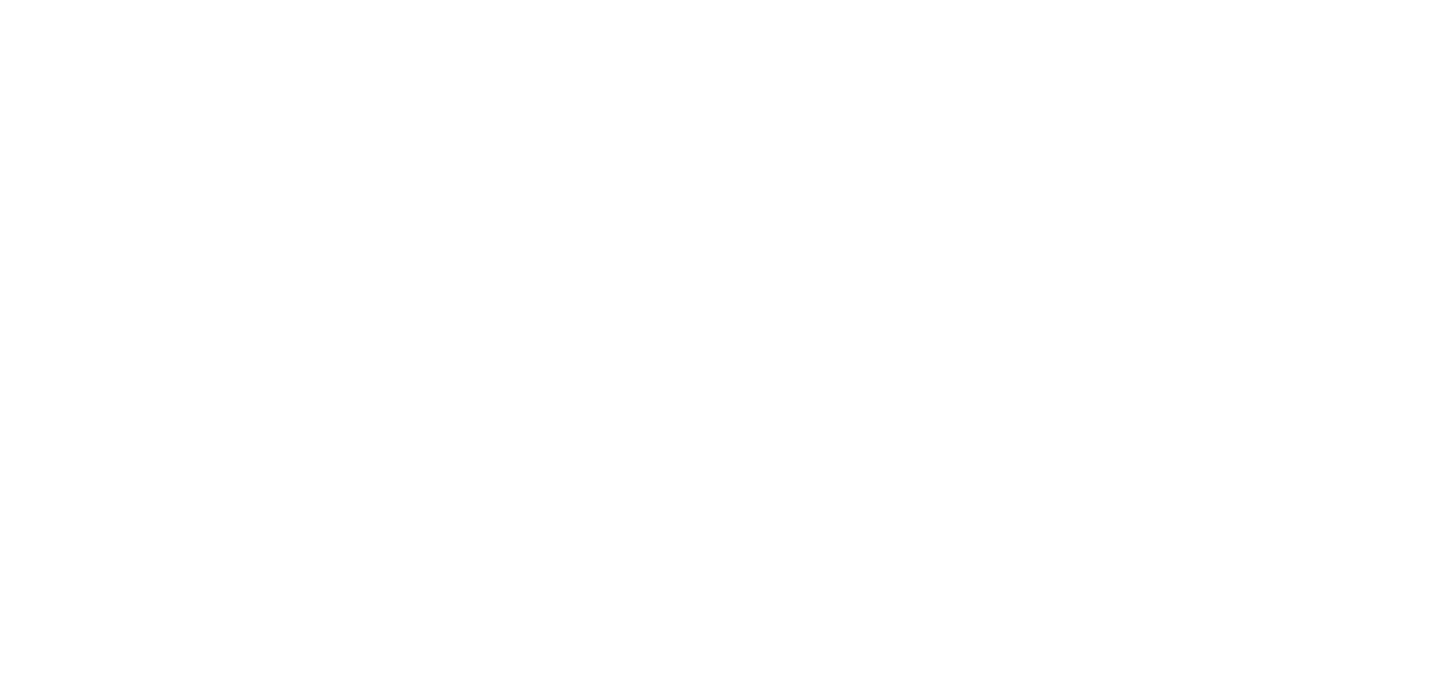 scroll, scrollTop: 0, scrollLeft: 0, axis: both 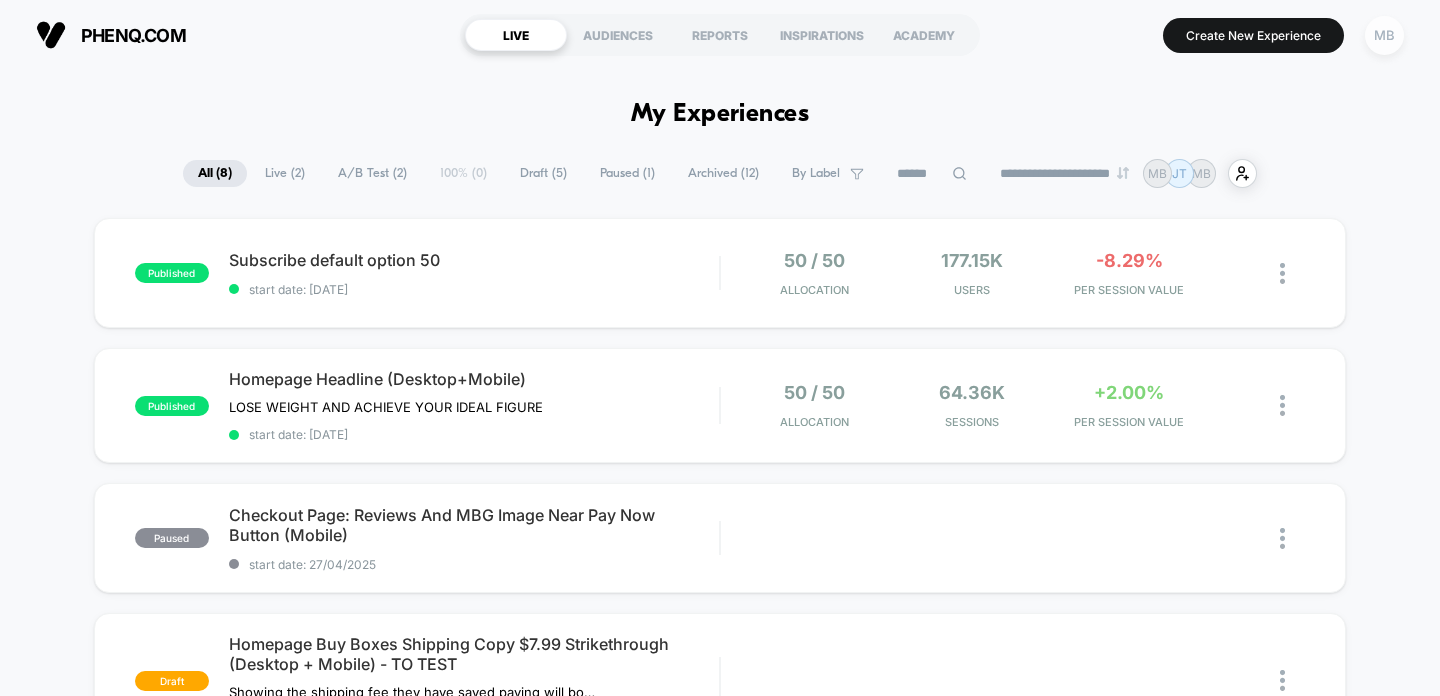 click on "MB" at bounding box center (1384, 35) 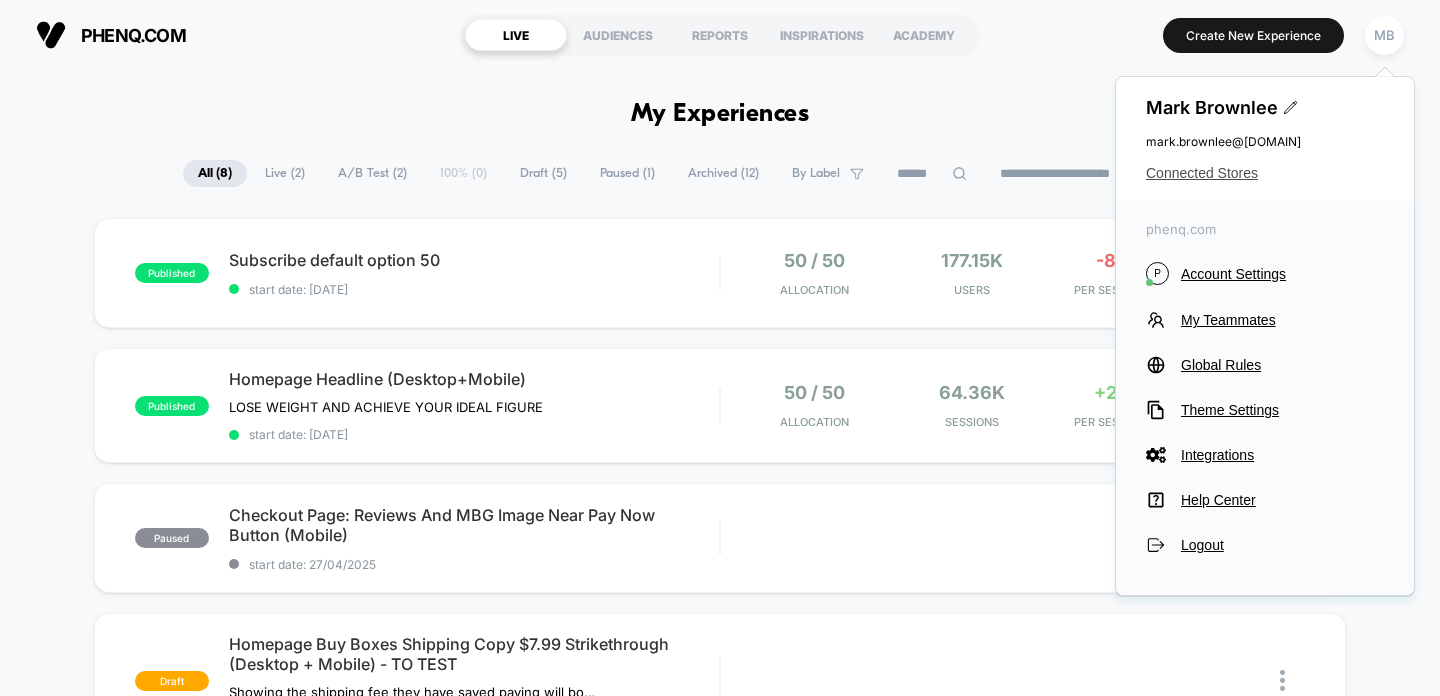 click on "Connected Stores" at bounding box center (1265, 173) 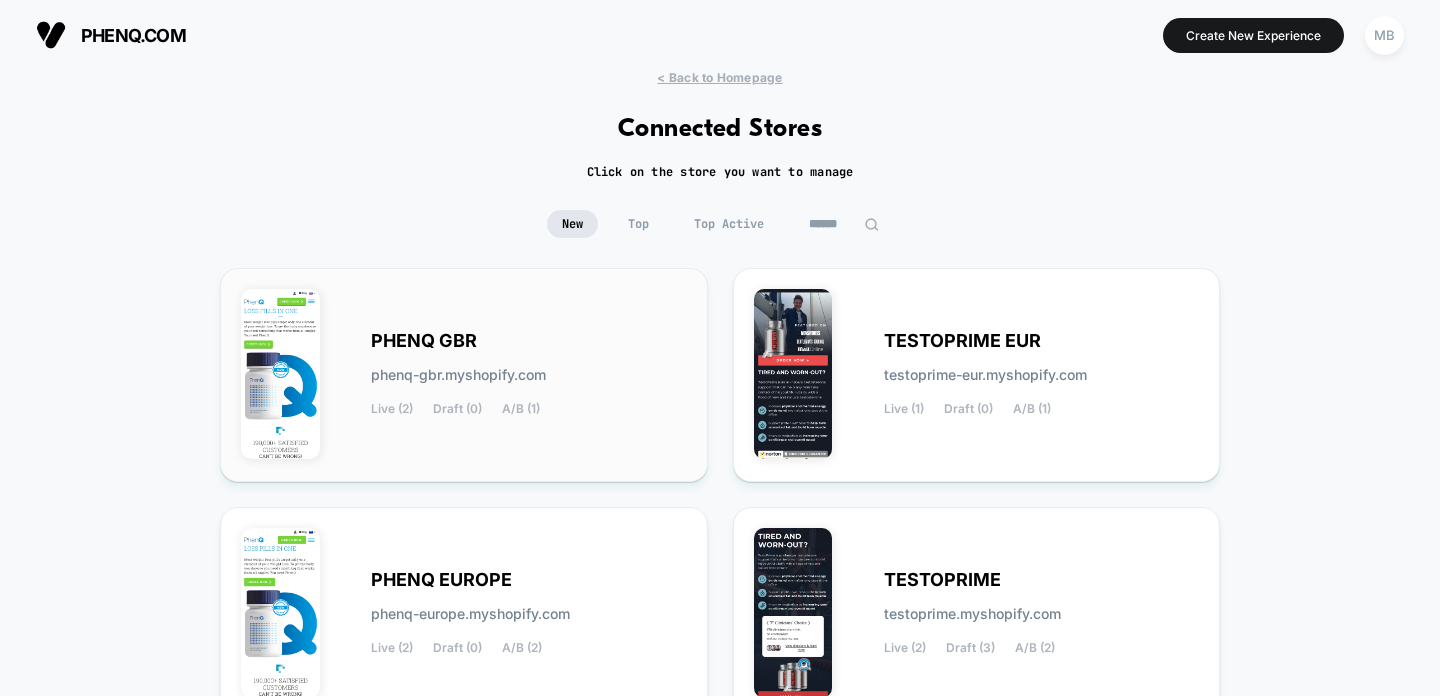 click on "PHENQ GBR phenq-gbr.myshopify.com Live (2) Draft (0) A/B (1)" at bounding box center [464, 375] 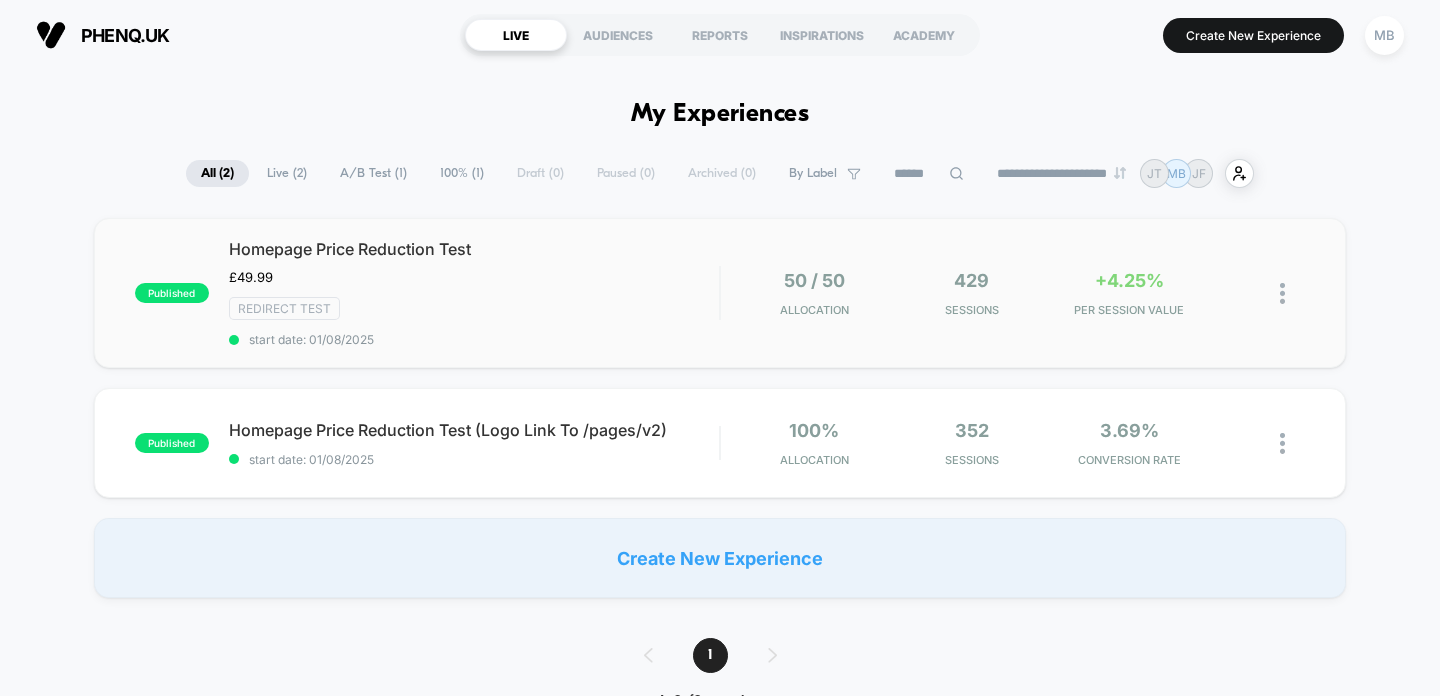 click on "Homepage Price Reduction Test" at bounding box center (474, 249) 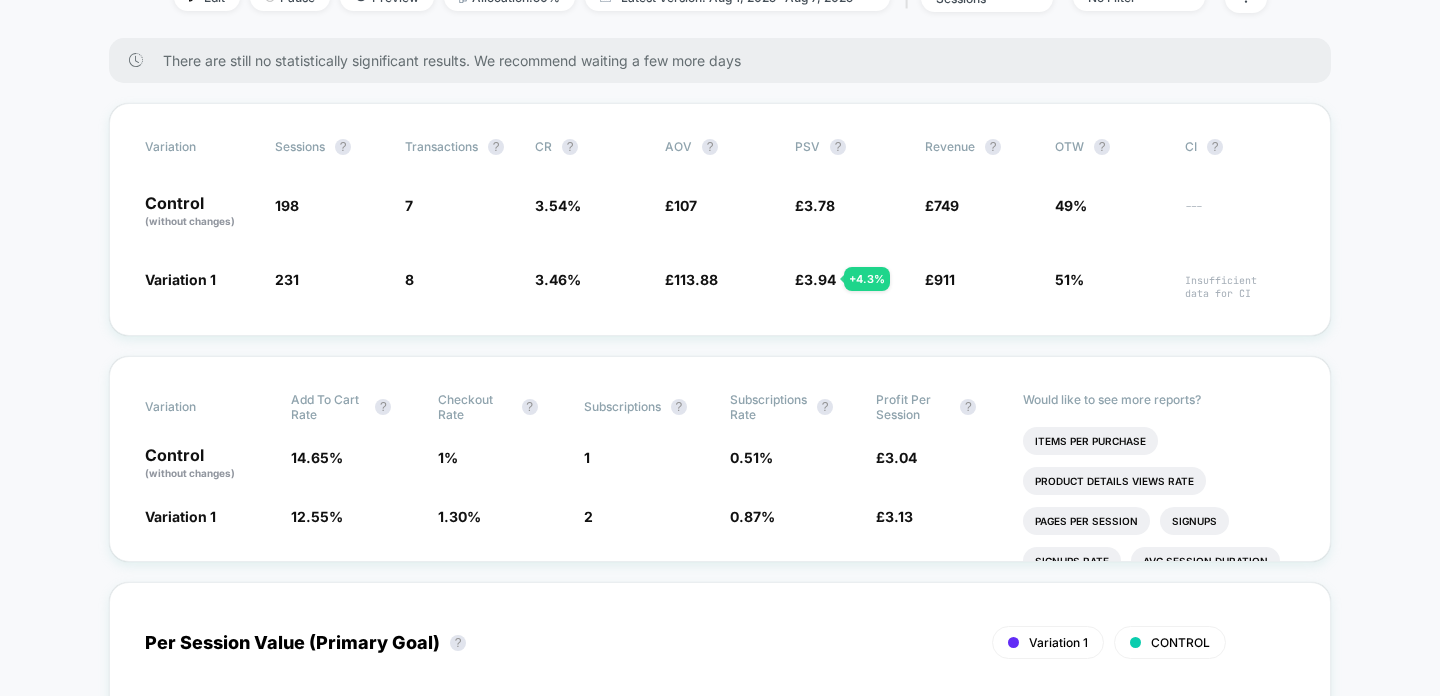 scroll, scrollTop: 0, scrollLeft: 0, axis: both 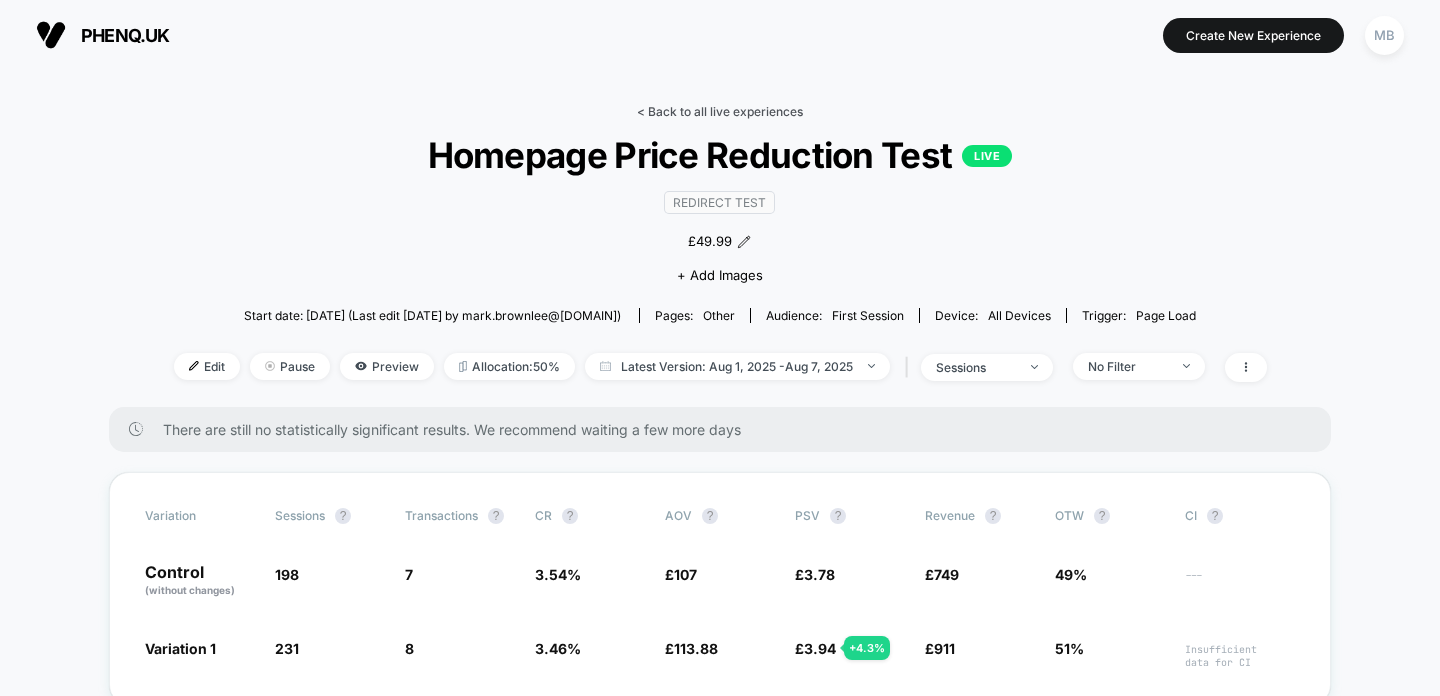 click on "< Back to all live experiences" at bounding box center [720, 111] 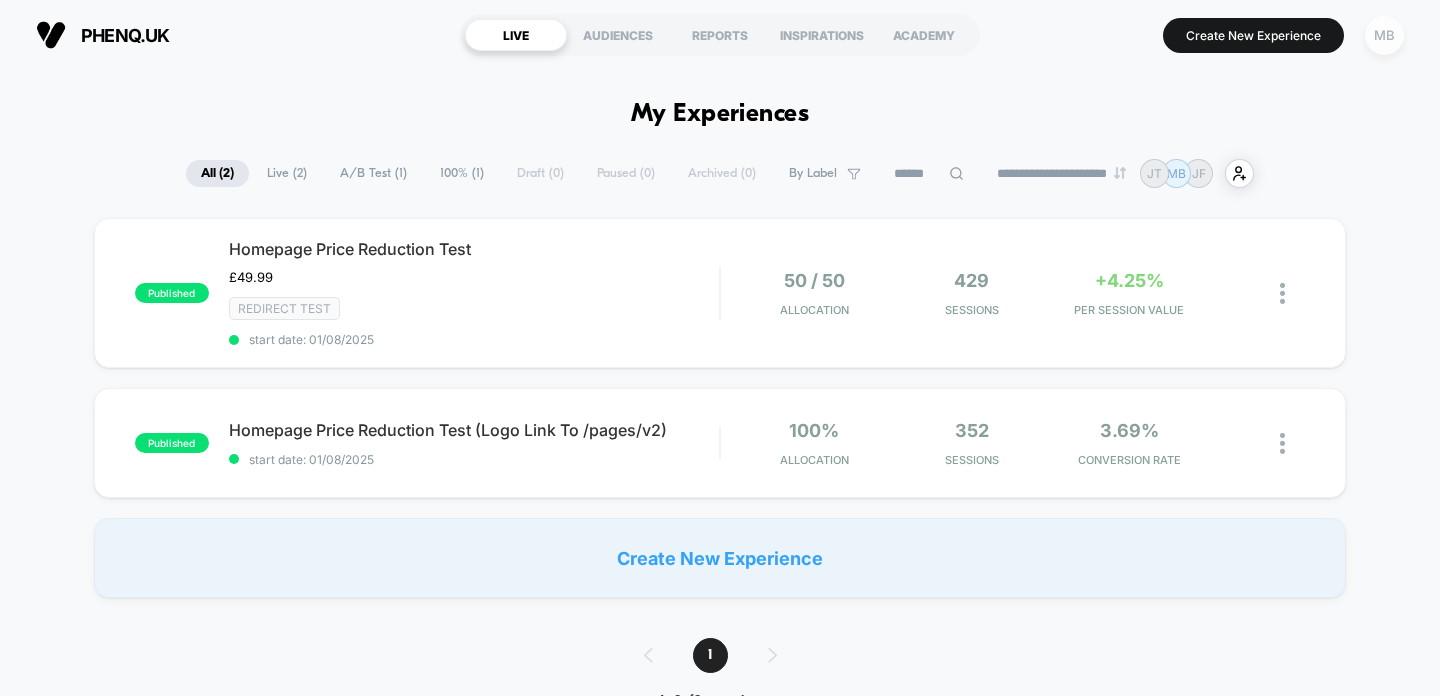 click on "MB" at bounding box center (1384, 35) 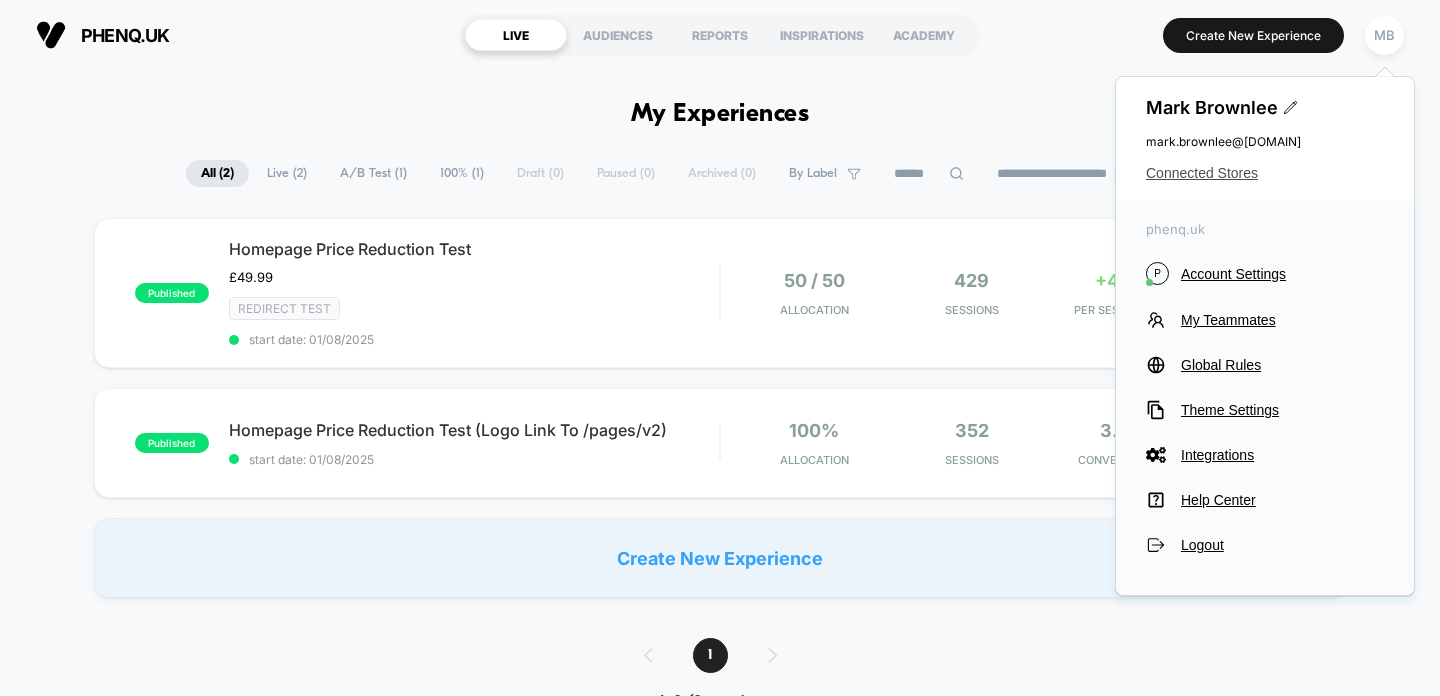 click on "Connected Stores" at bounding box center (1265, 173) 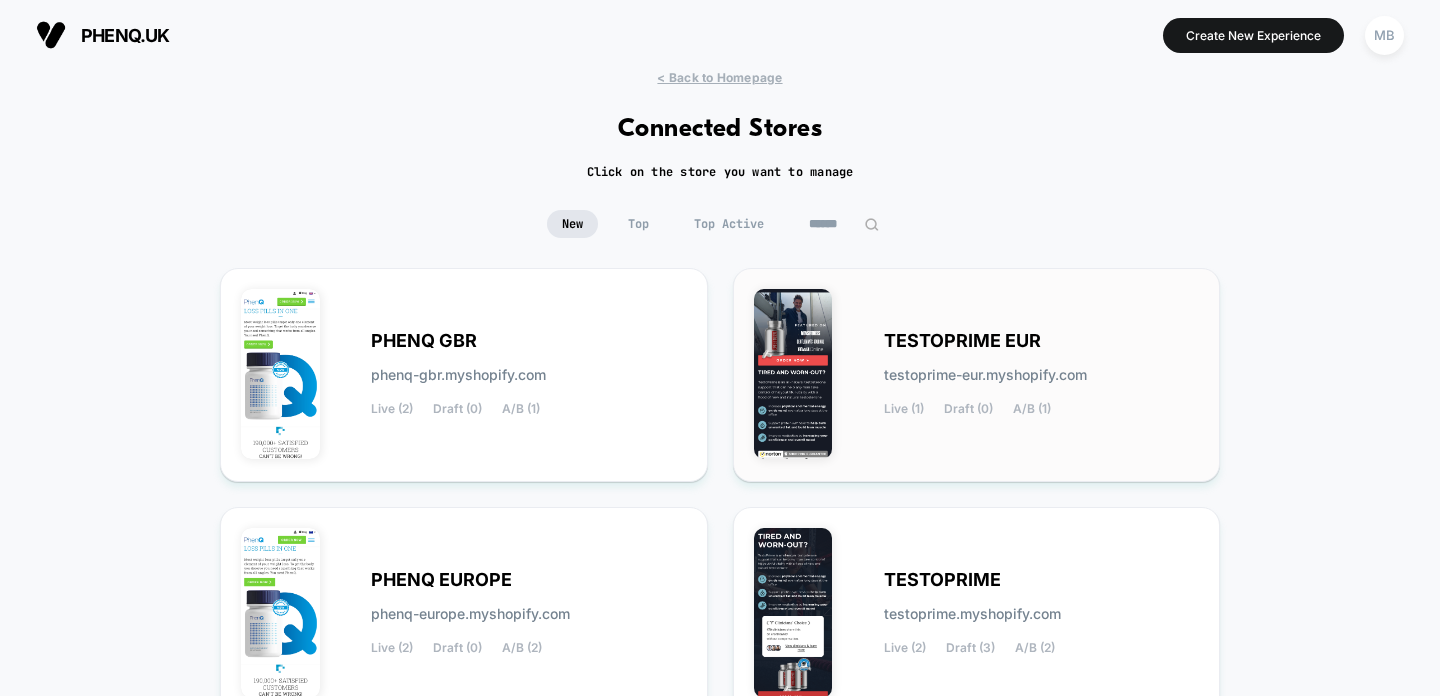 click on "TESTOPRIME EUR" at bounding box center [962, 341] 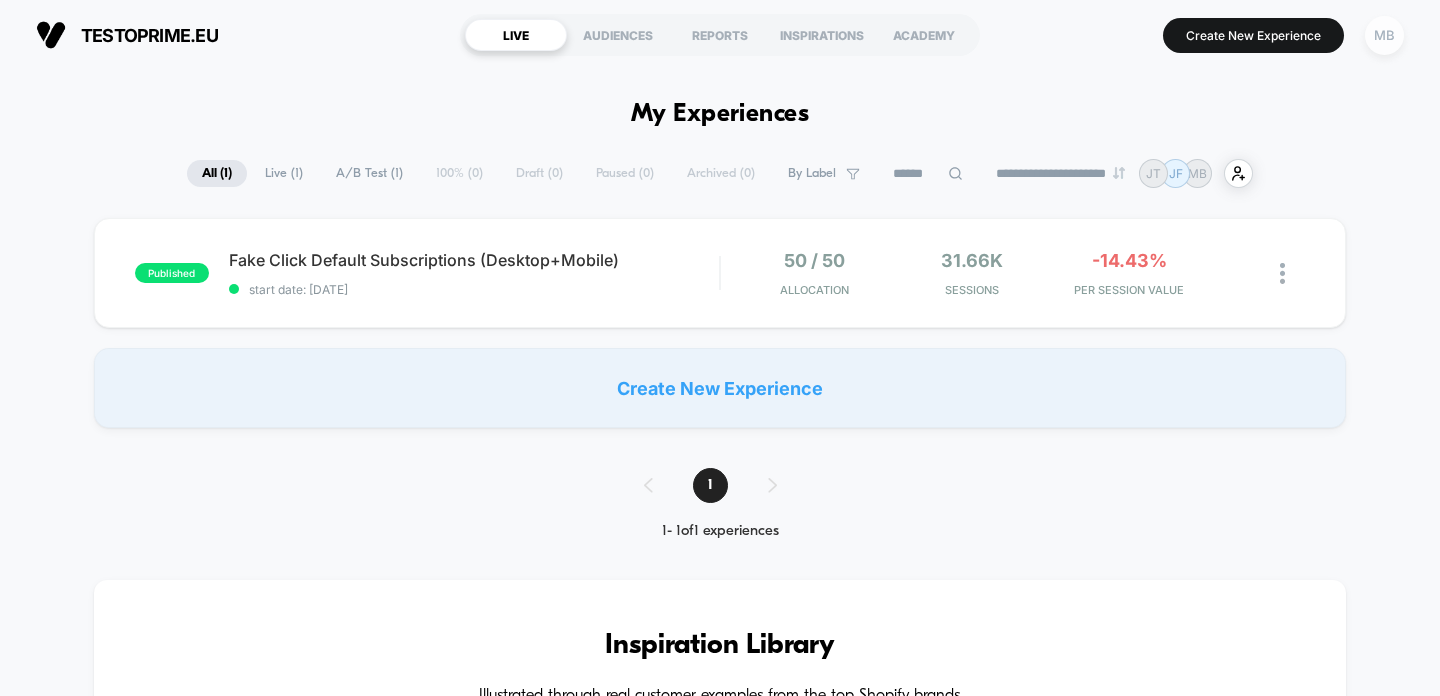 click on "MB" at bounding box center (1384, 35) 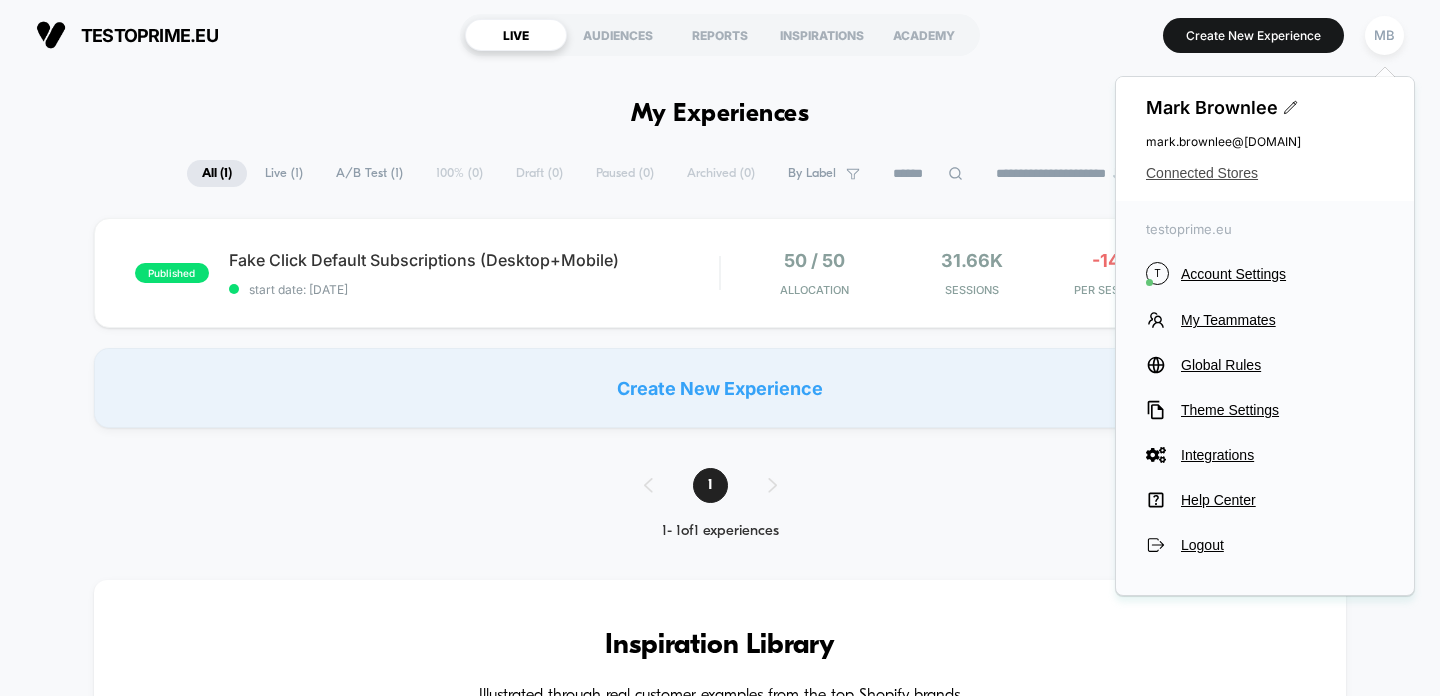 click on "Connected Stores" at bounding box center [1265, 173] 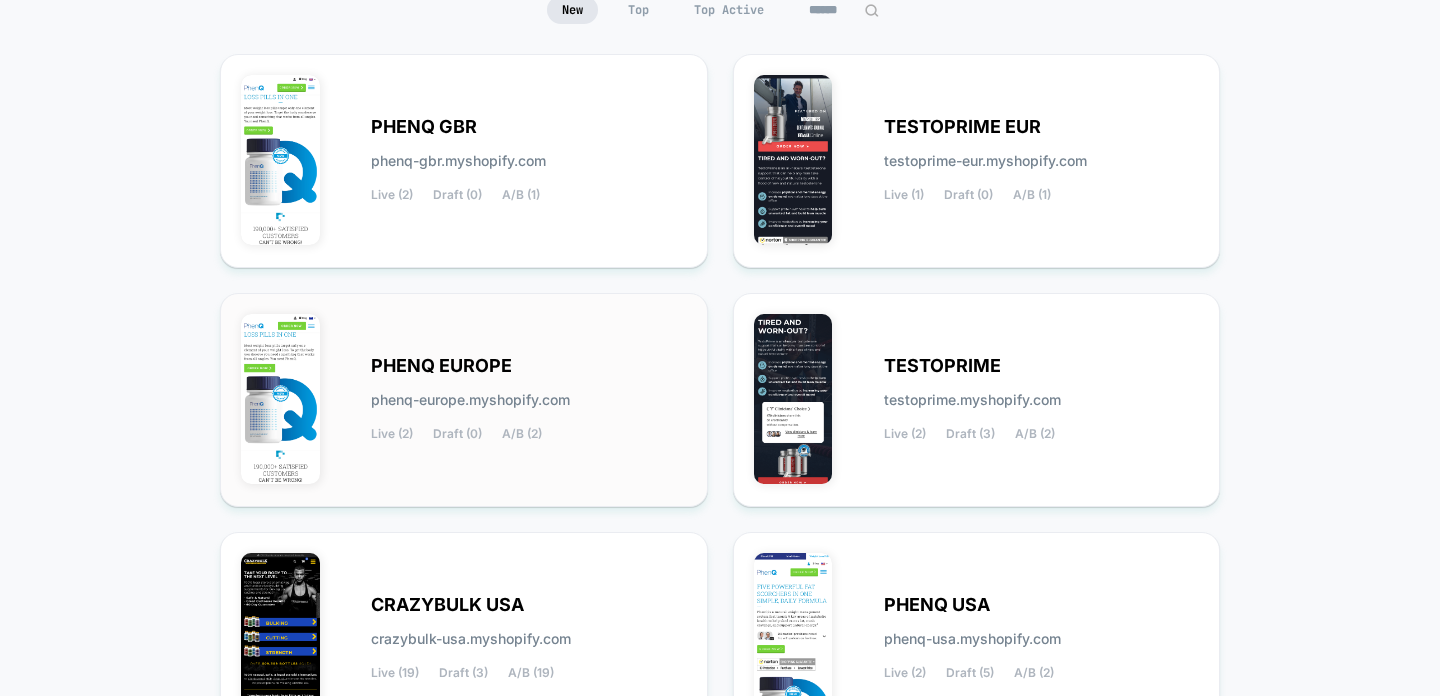 click on "PHENQ EUROPE" at bounding box center [441, 366] 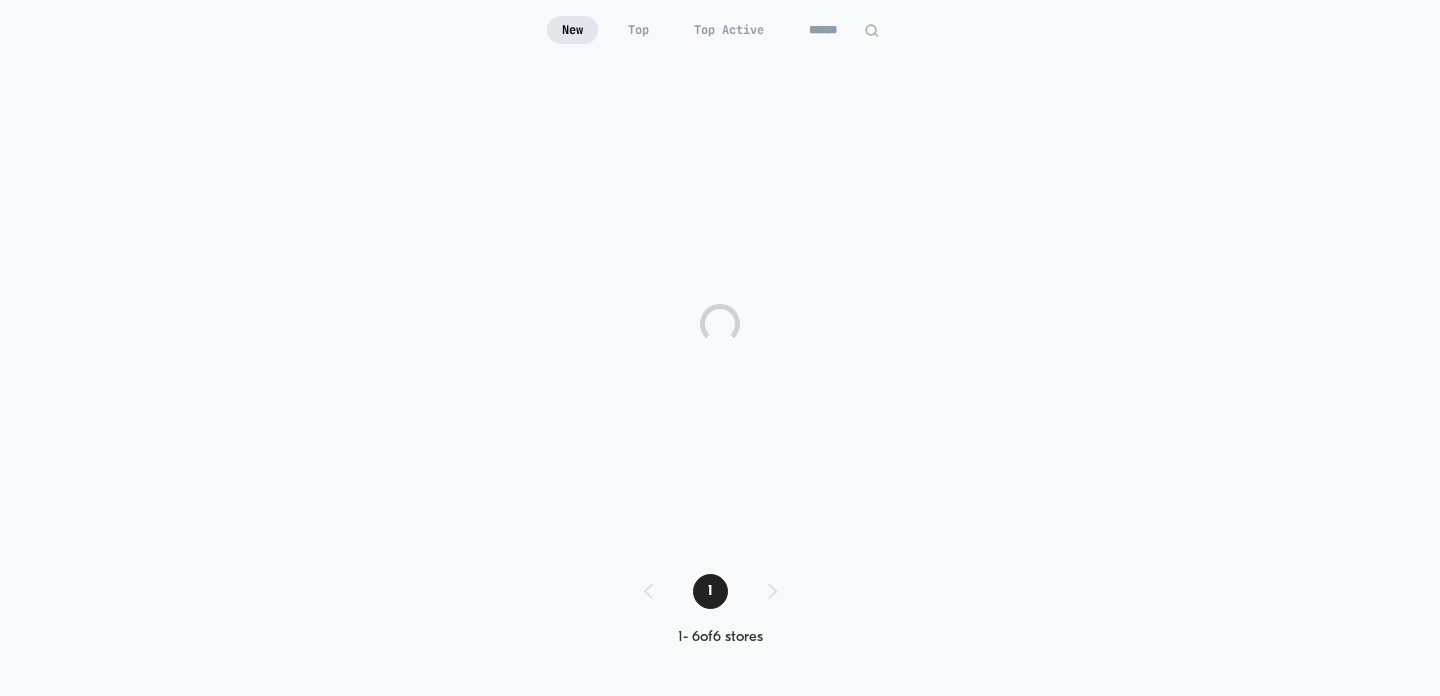 scroll, scrollTop: 193, scrollLeft: 0, axis: vertical 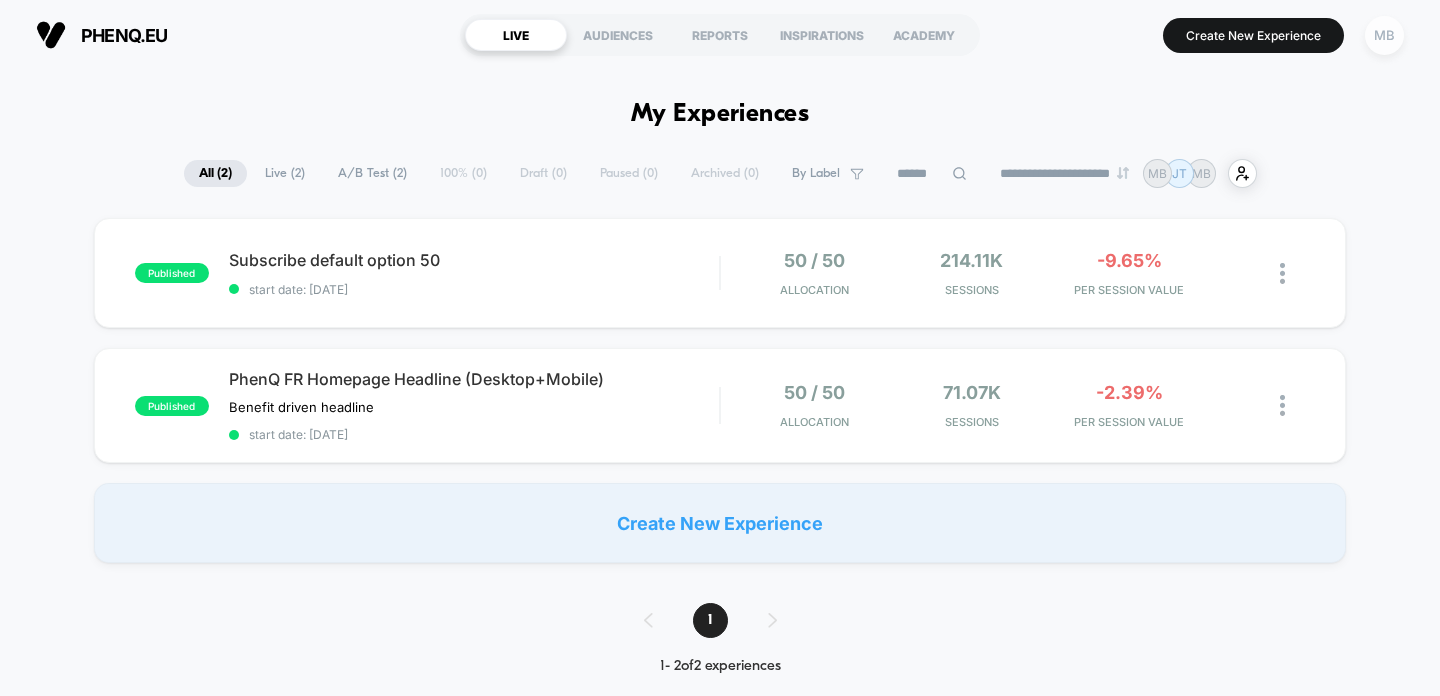 click on "MB" at bounding box center [1384, 35] 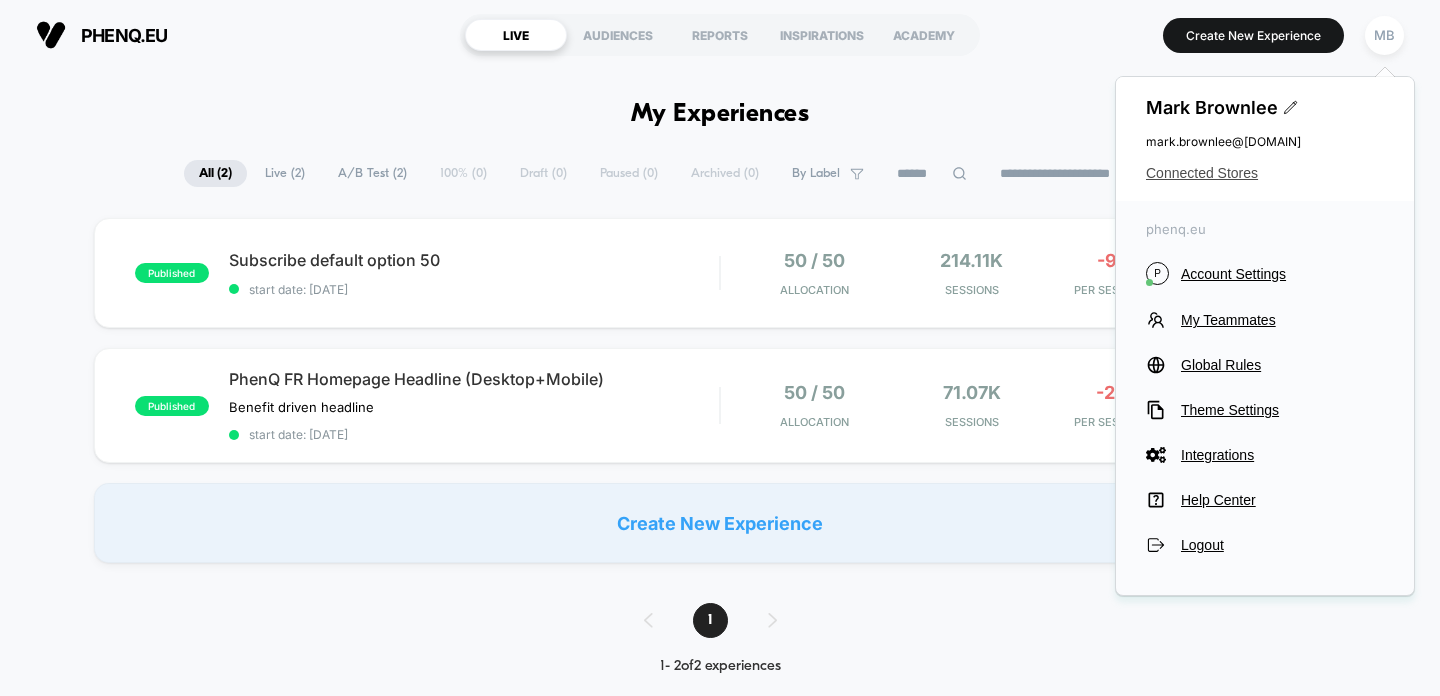click on "Connected Stores" at bounding box center (1265, 173) 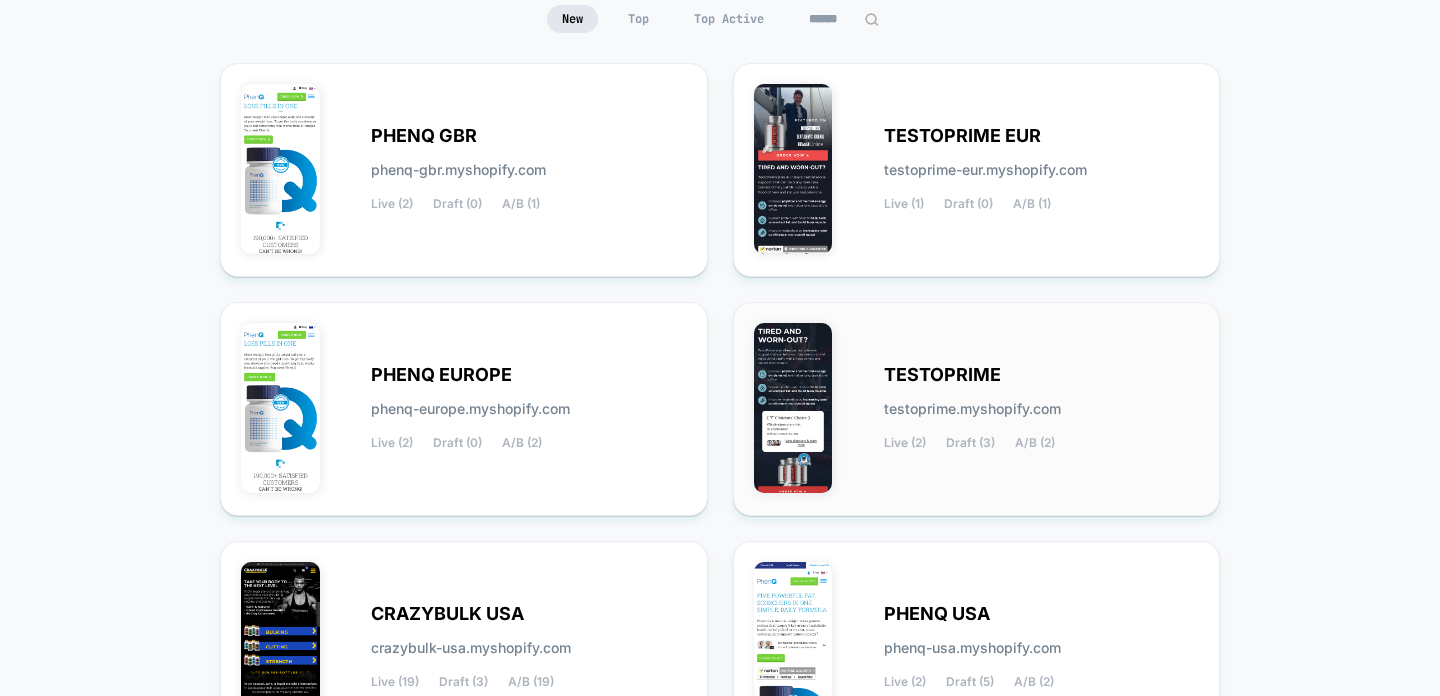 click on "TESTOPRIME testoprime.myshopify.com Live (2) Draft (3) A/B (2)" at bounding box center (977, 409) 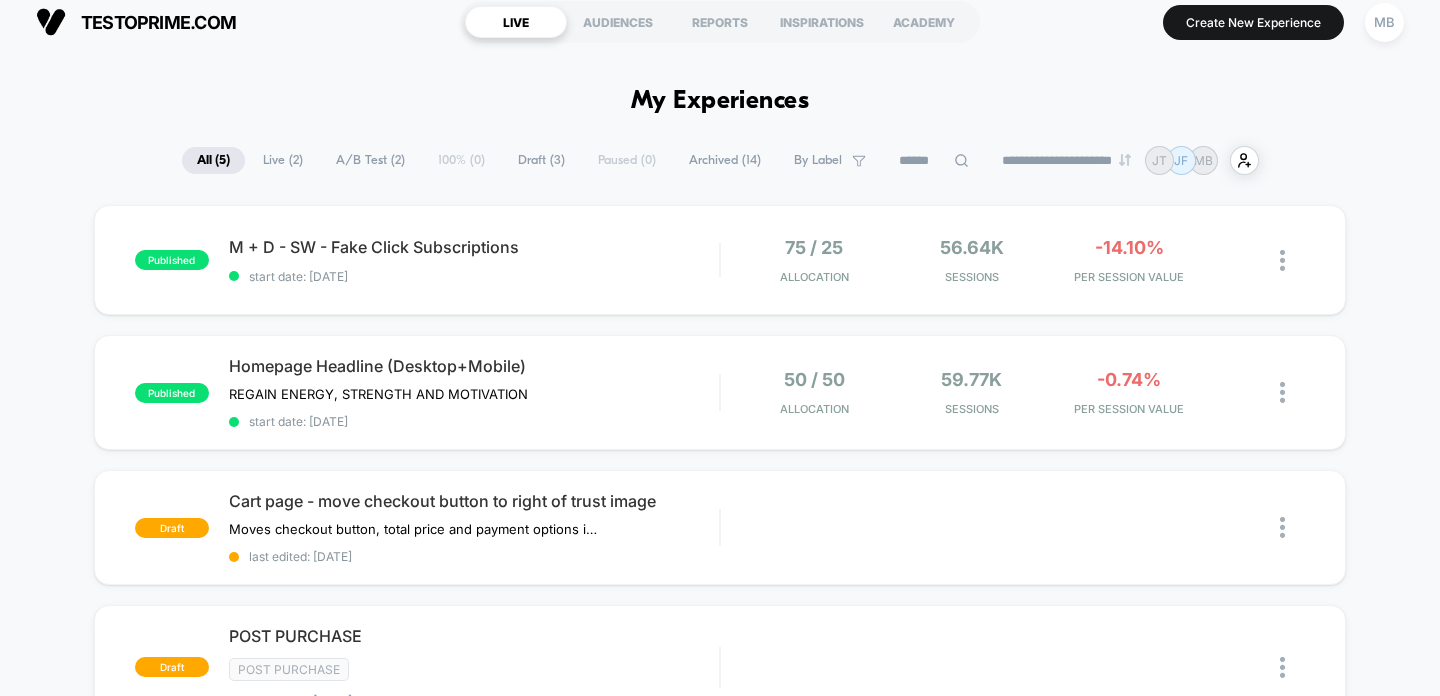 scroll, scrollTop: 0, scrollLeft: 0, axis: both 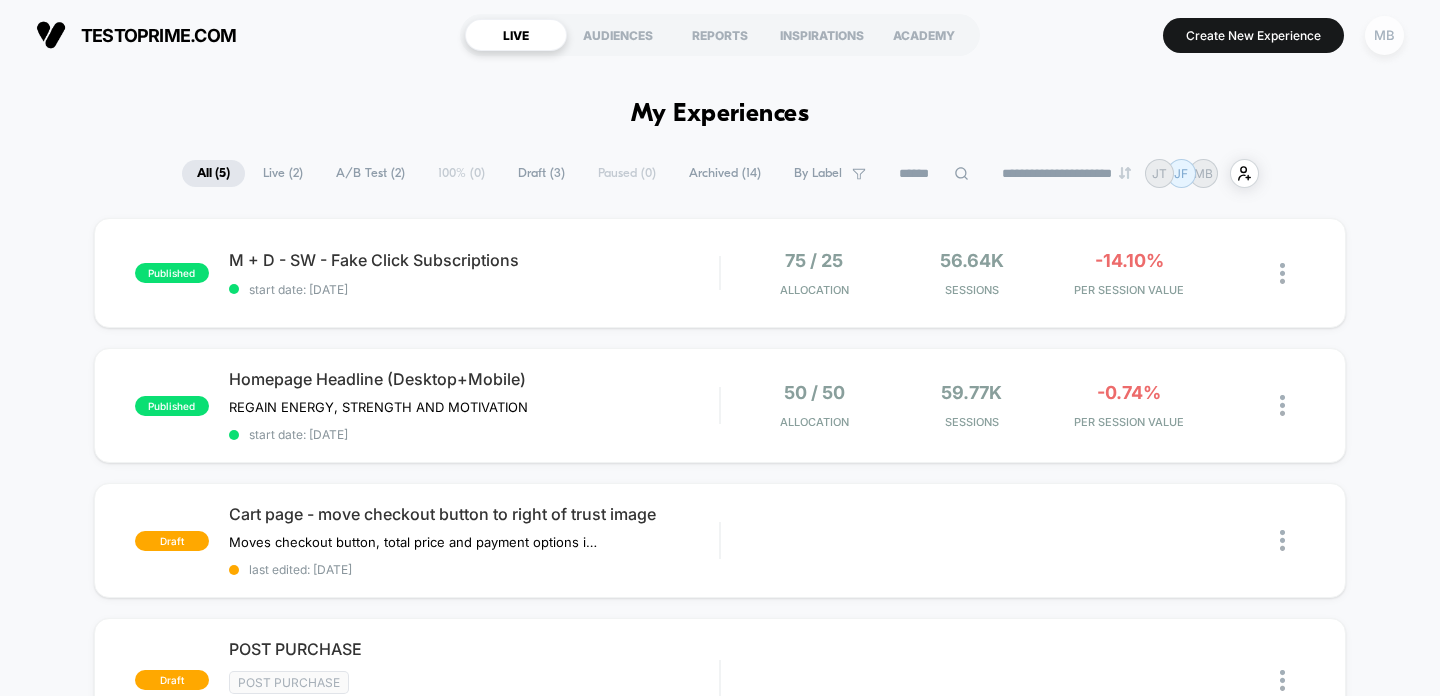 click on "MB" at bounding box center [1384, 35] 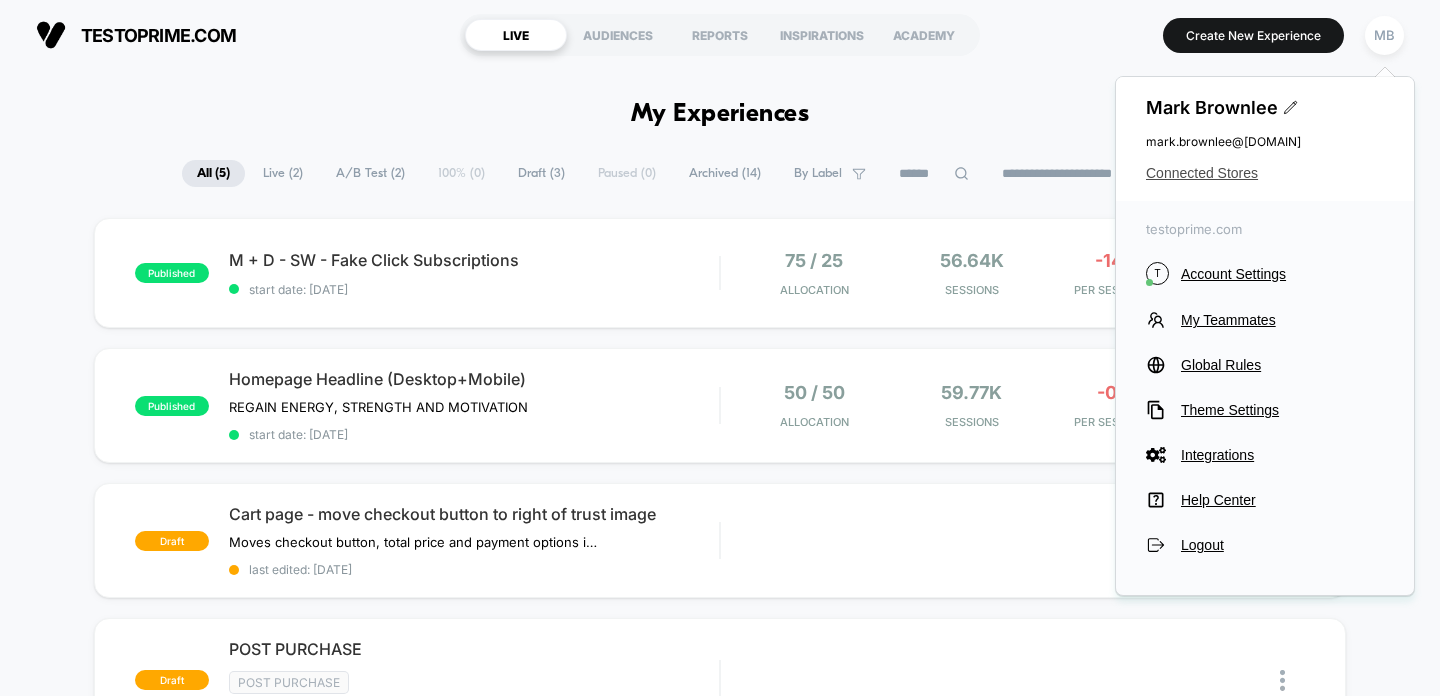 click on "Connected Stores" at bounding box center (1265, 173) 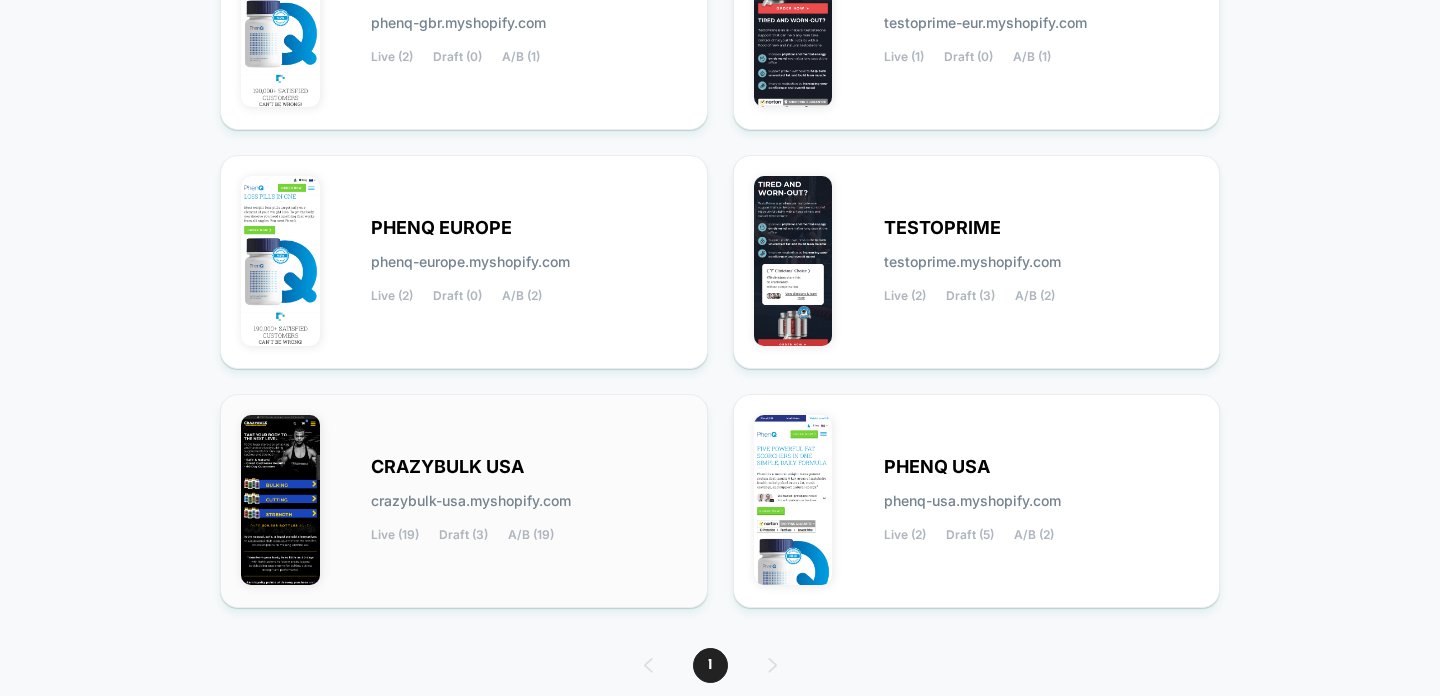 click on "CRAZYBULK USA crazybulk-usa.myshopify.com Live (19) Draft (3) A/B (19)" at bounding box center [464, 501] 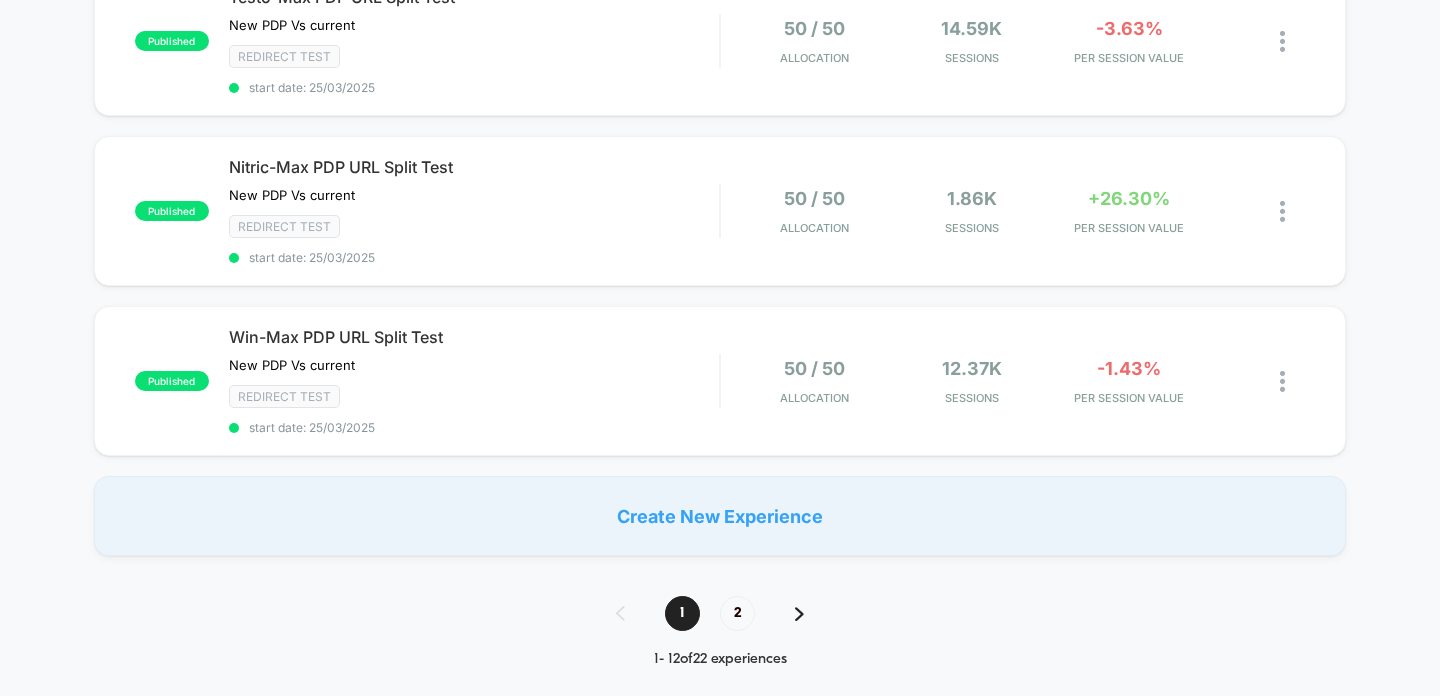 scroll, scrollTop: 1807, scrollLeft: 0, axis: vertical 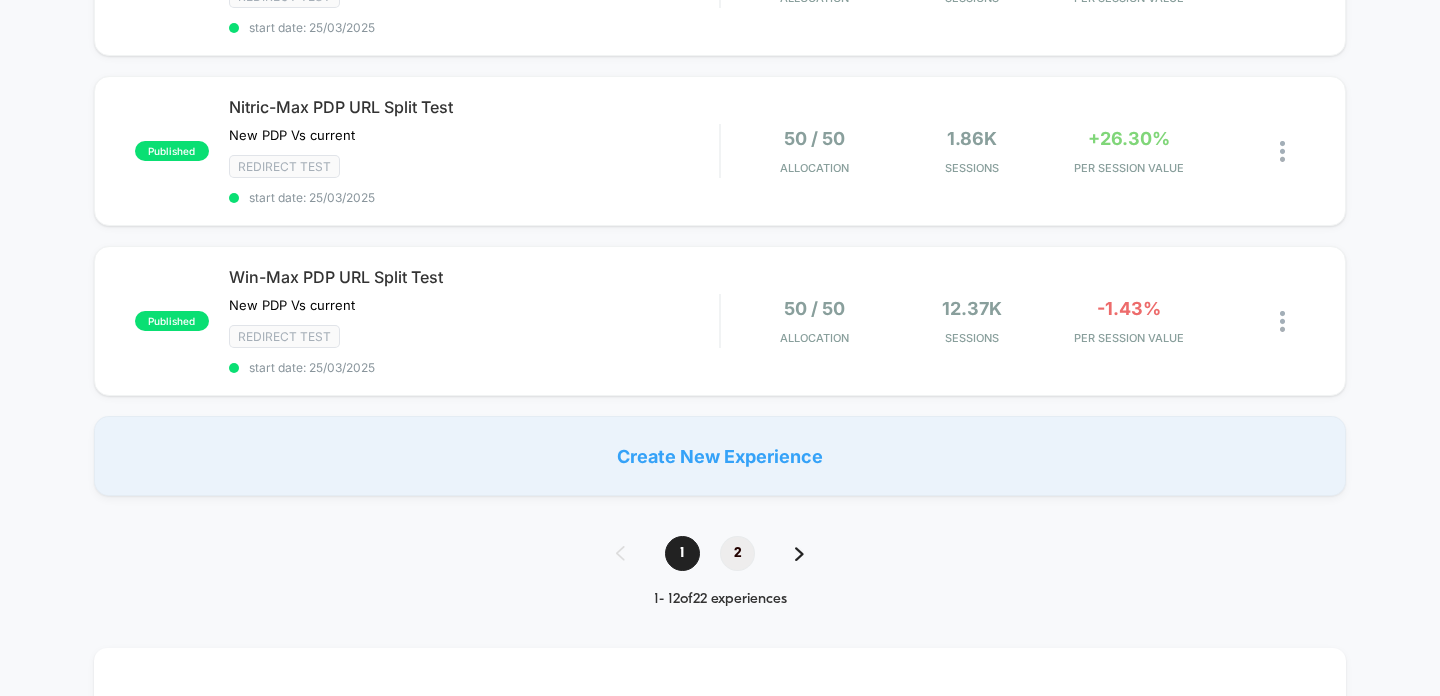 click on "2" at bounding box center (737, 553) 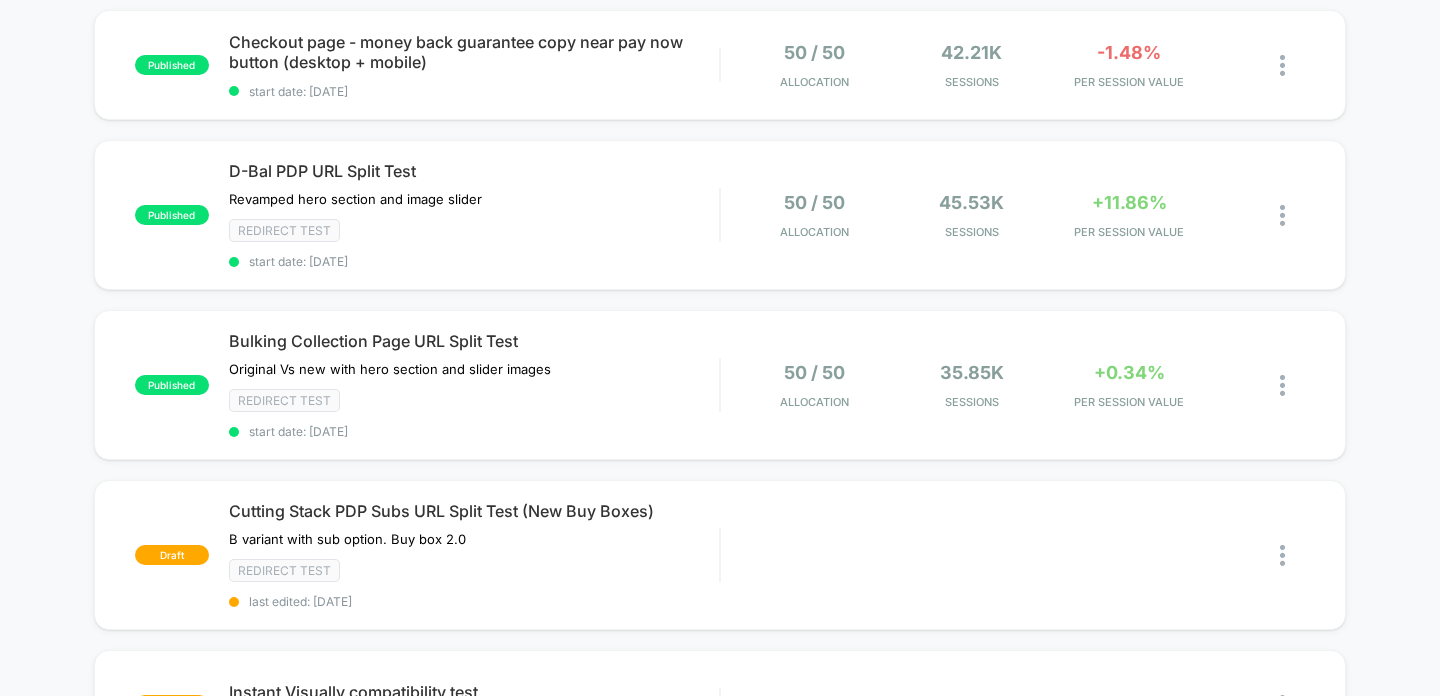 scroll, scrollTop: 0, scrollLeft: 0, axis: both 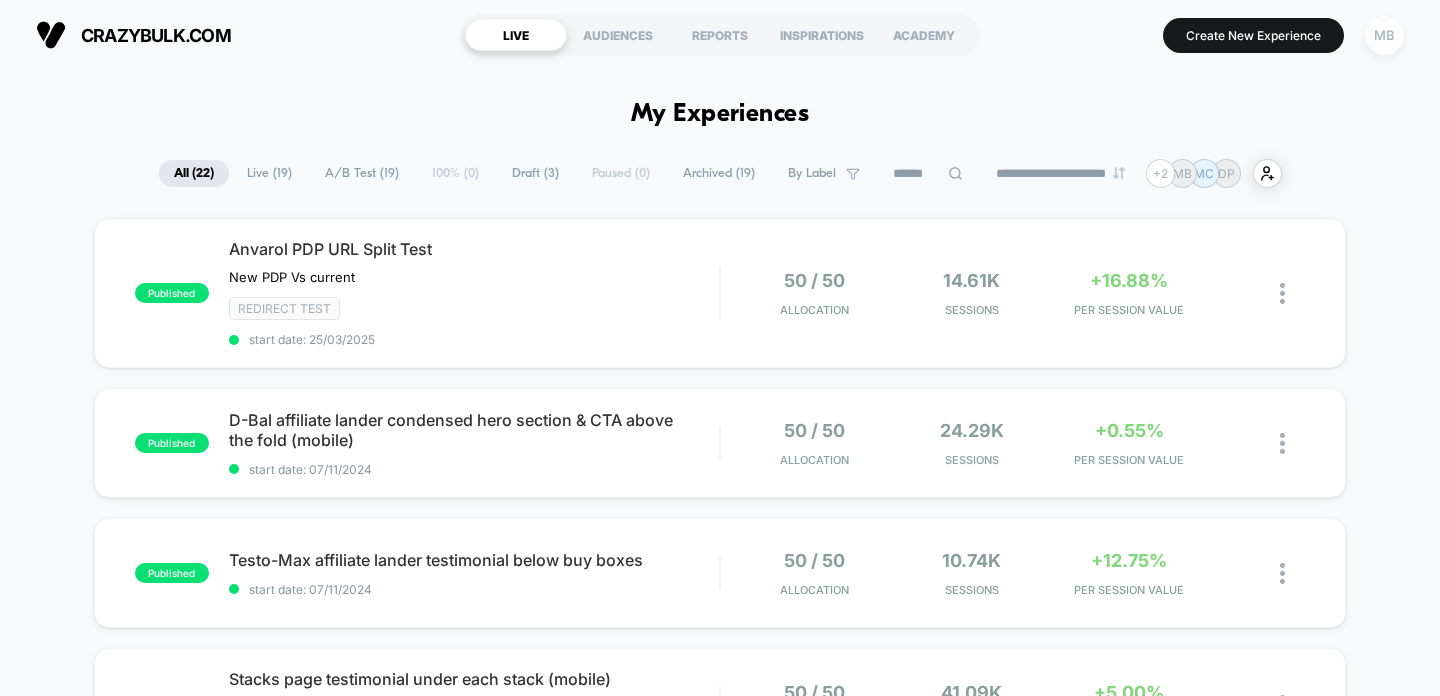 click on "MB" at bounding box center [1384, 35] 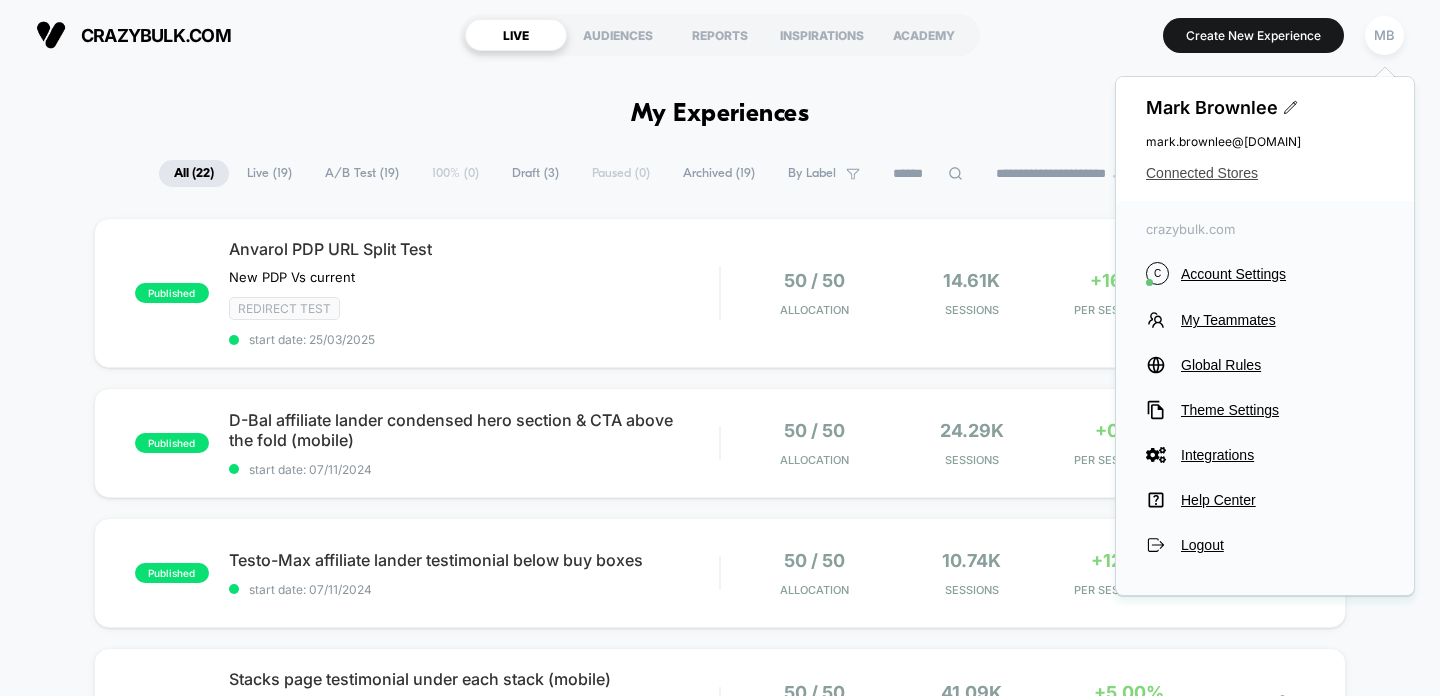 click on "Connected Stores" at bounding box center [1265, 173] 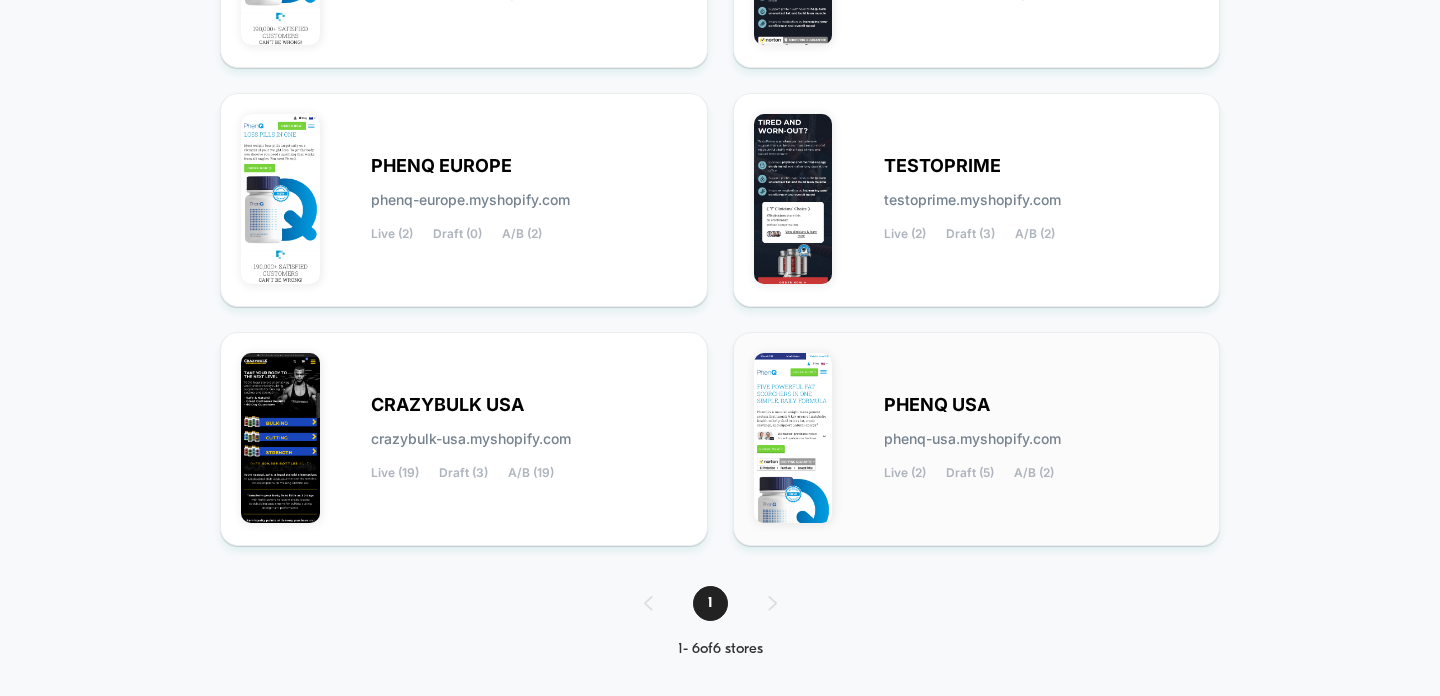 click on "PHENQ USA" at bounding box center [937, 405] 